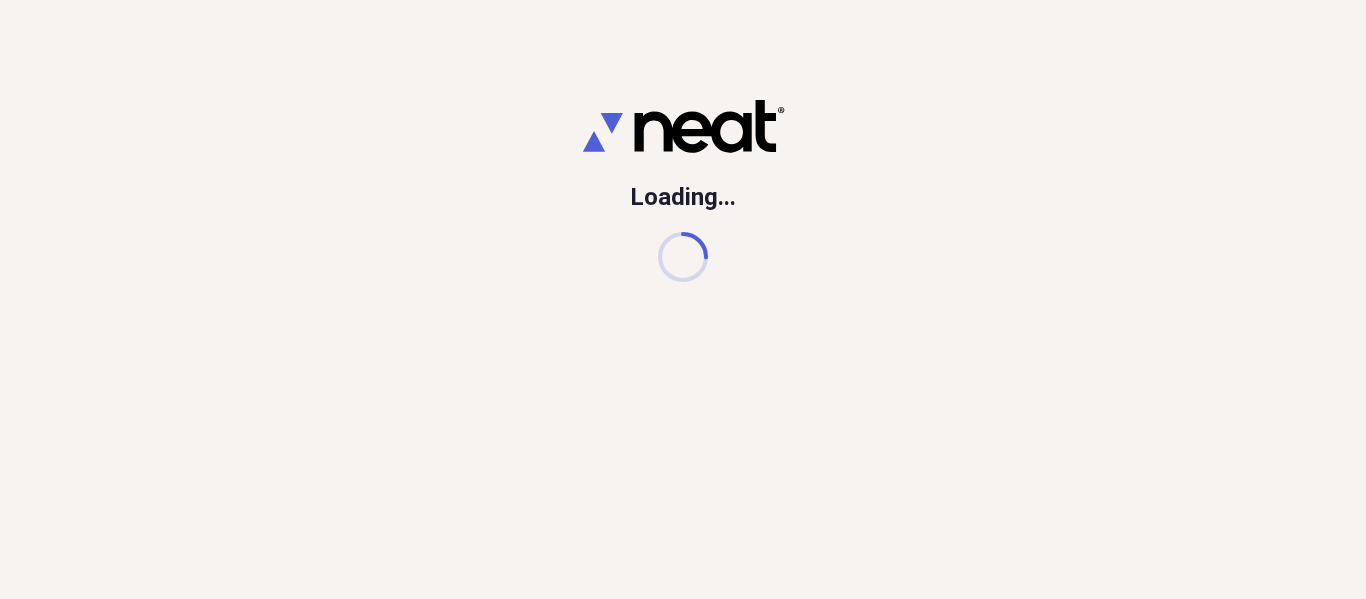 scroll, scrollTop: 0, scrollLeft: 0, axis: both 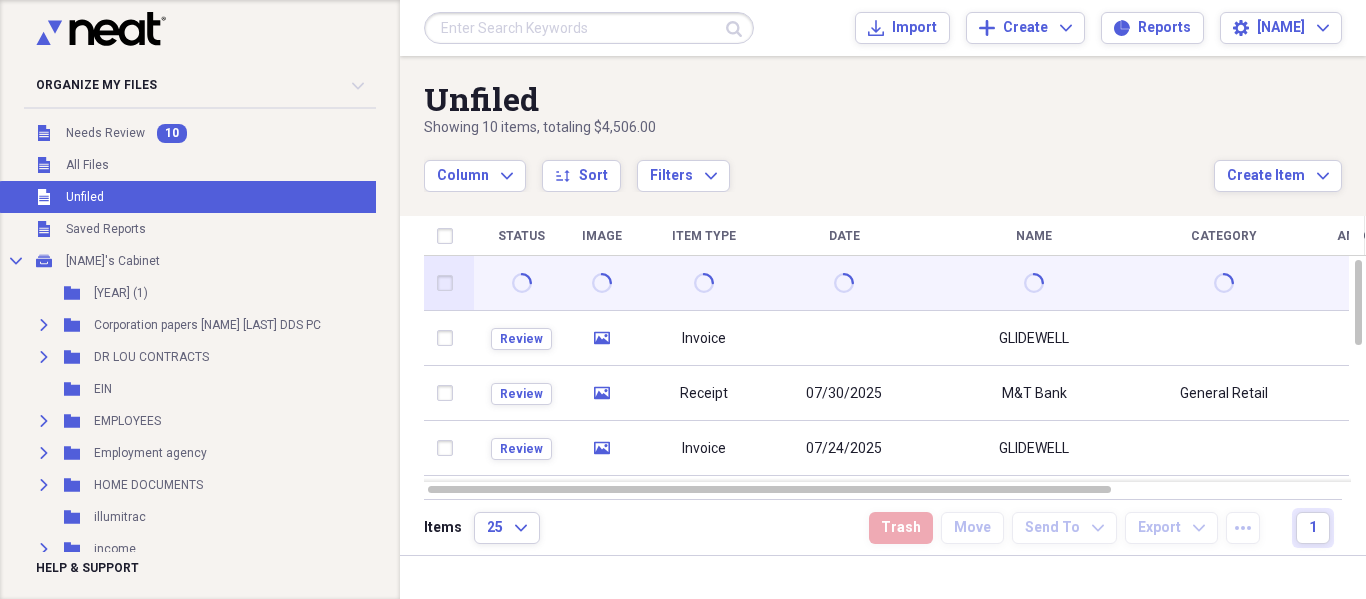 click at bounding box center (704, 283) 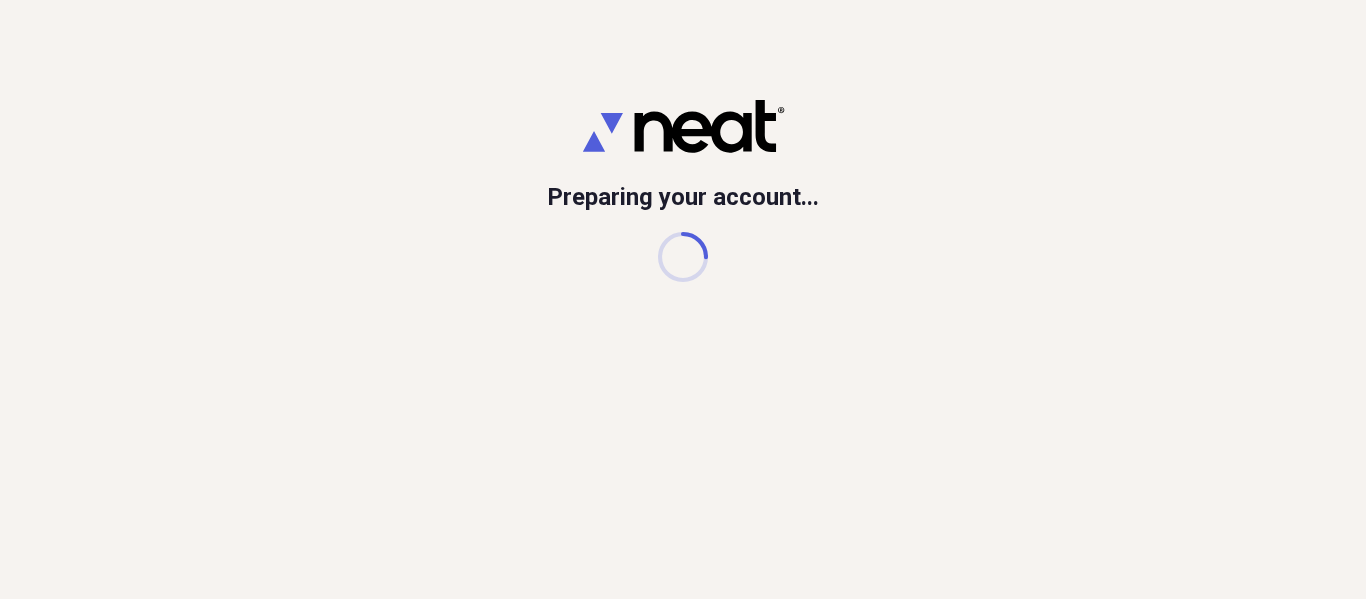 scroll, scrollTop: 0, scrollLeft: 0, axis: both 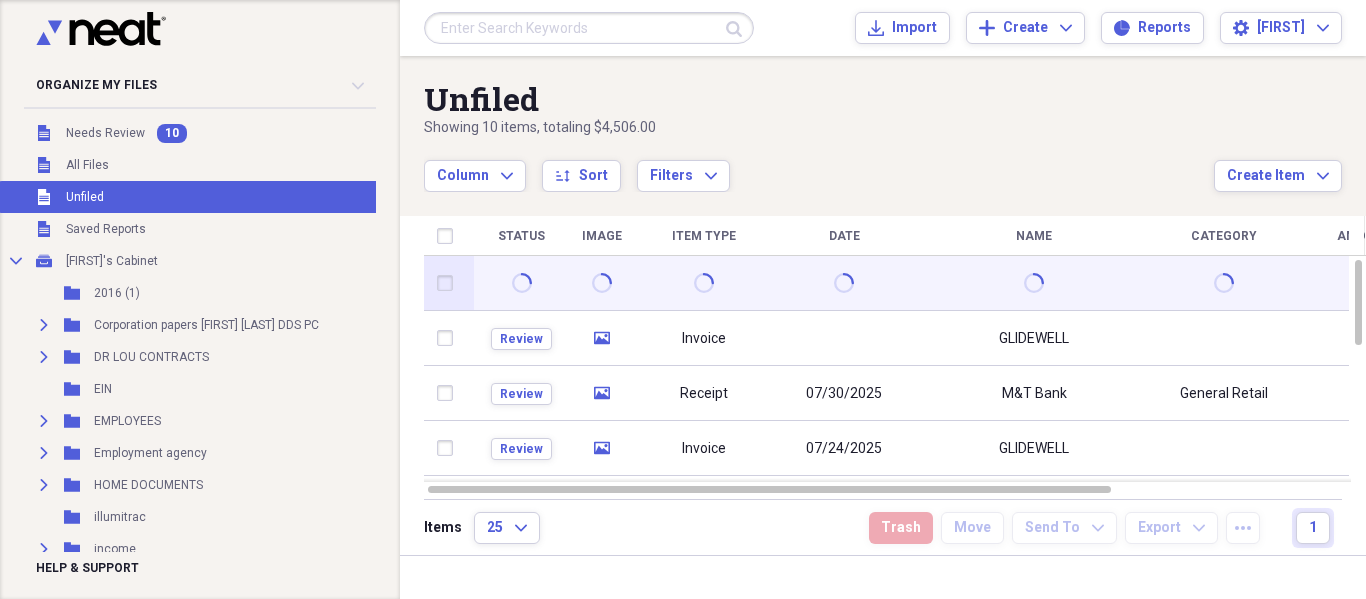 click at bounding box center (704, 283) 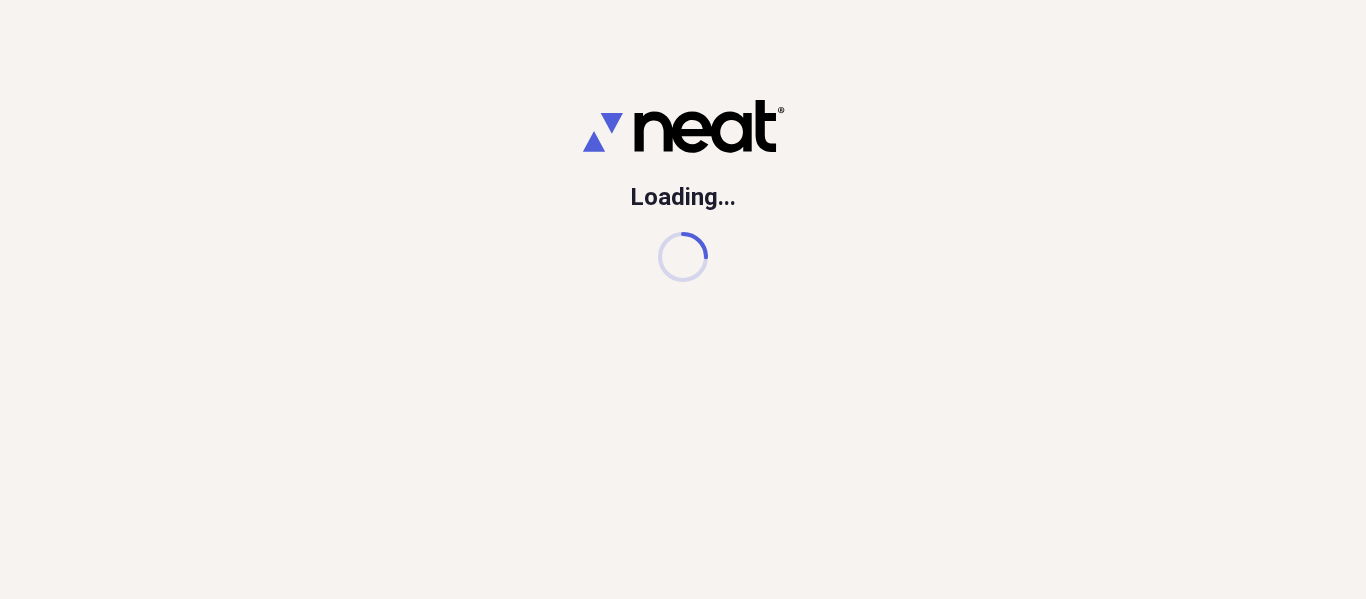 scroll, scrollTop: 0, scrollLeft: 0, axis: both 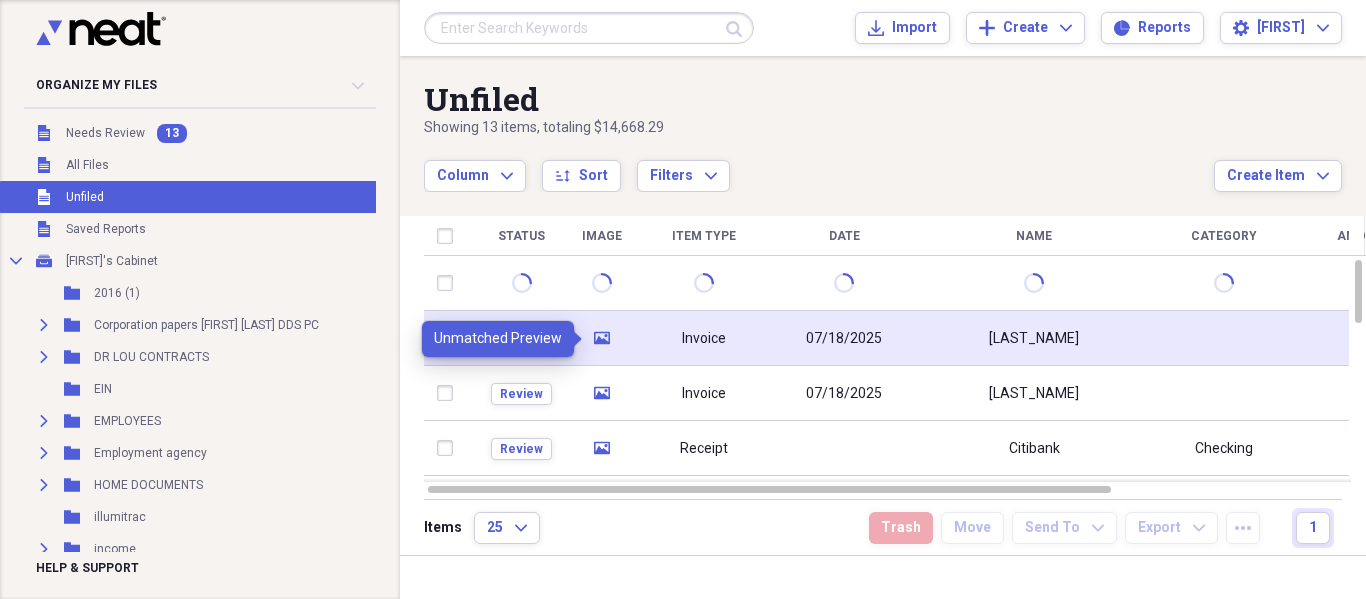 click 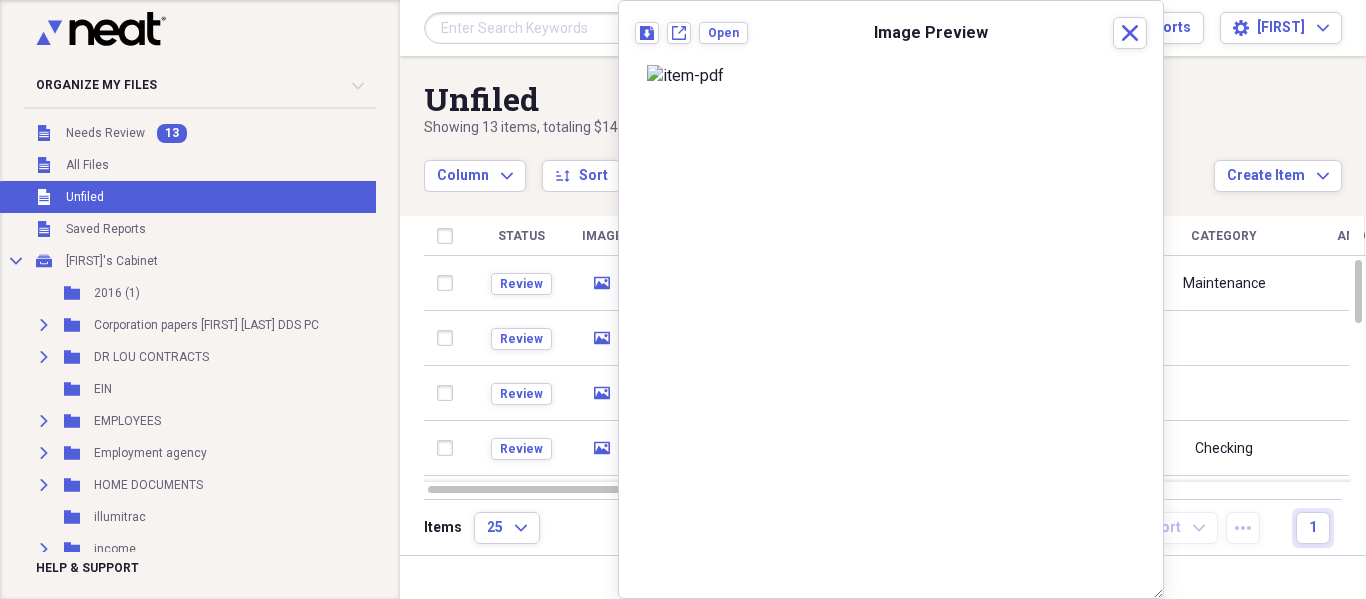 scroll, scrollTop: 0, scrollLeft: 0, axis: both 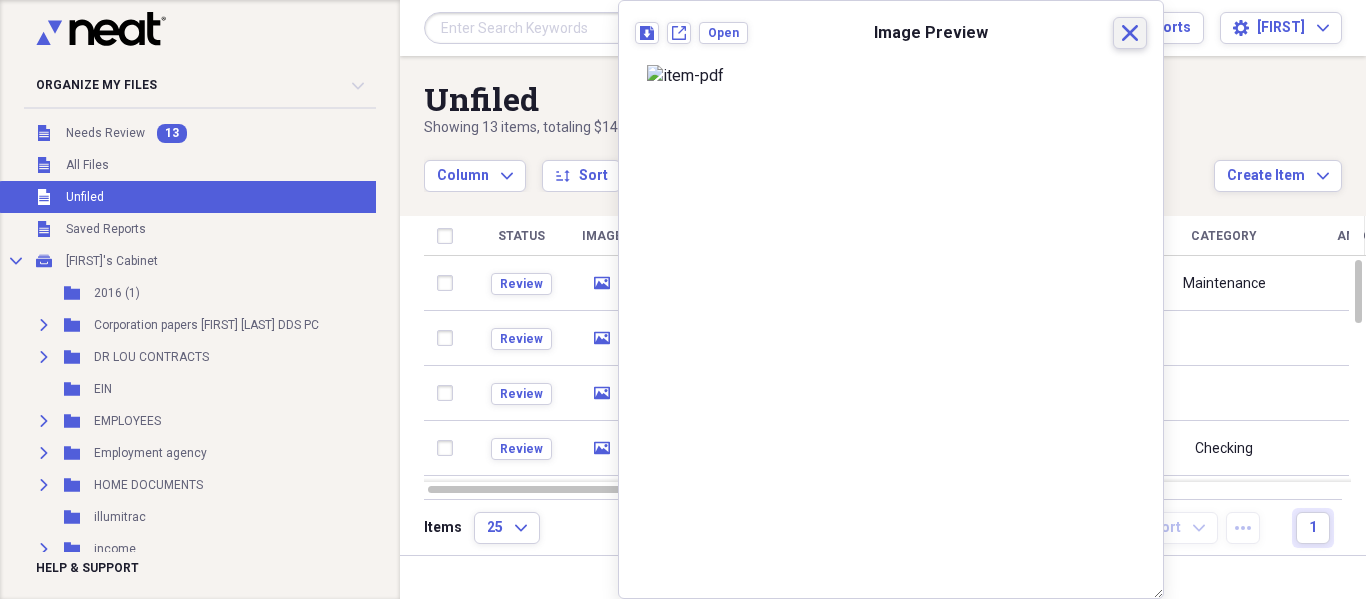 click on "Close" 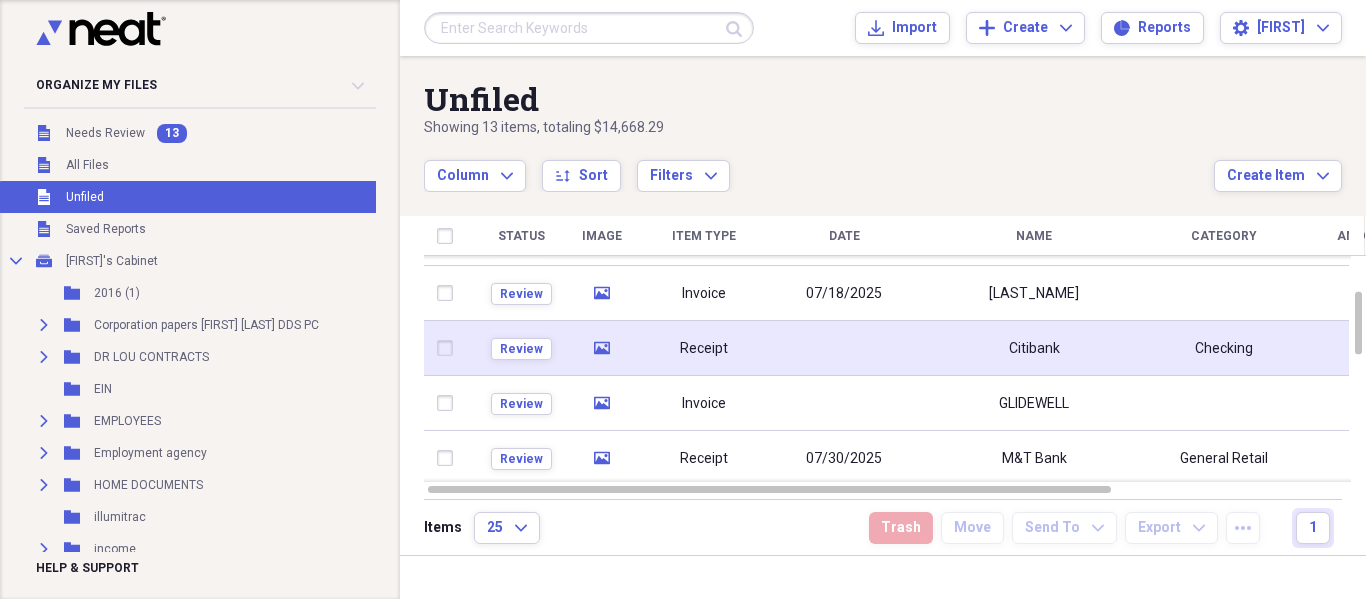 click 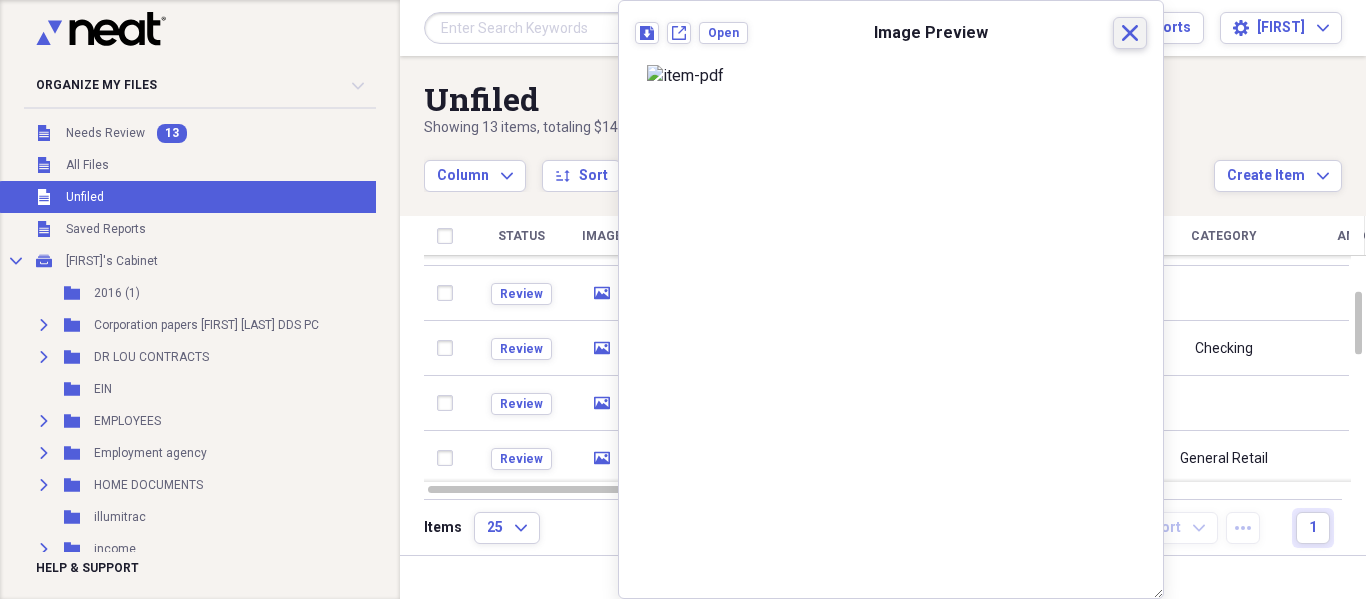 click 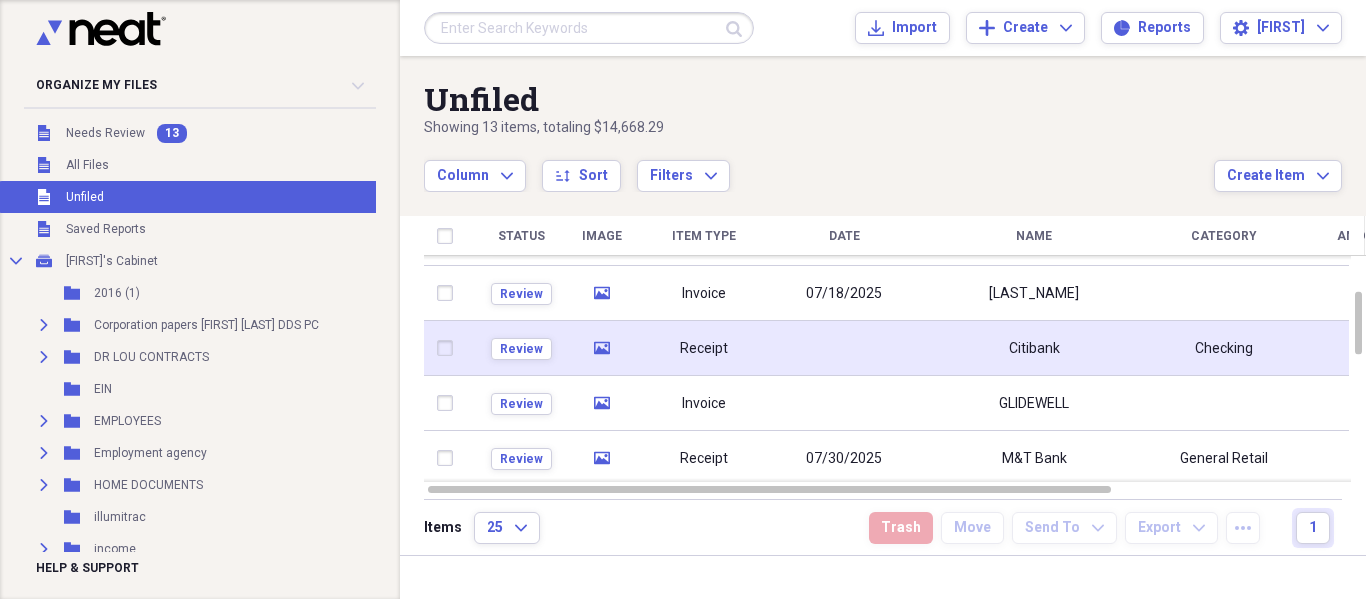 click on "media" at bounding box center [602, 348] 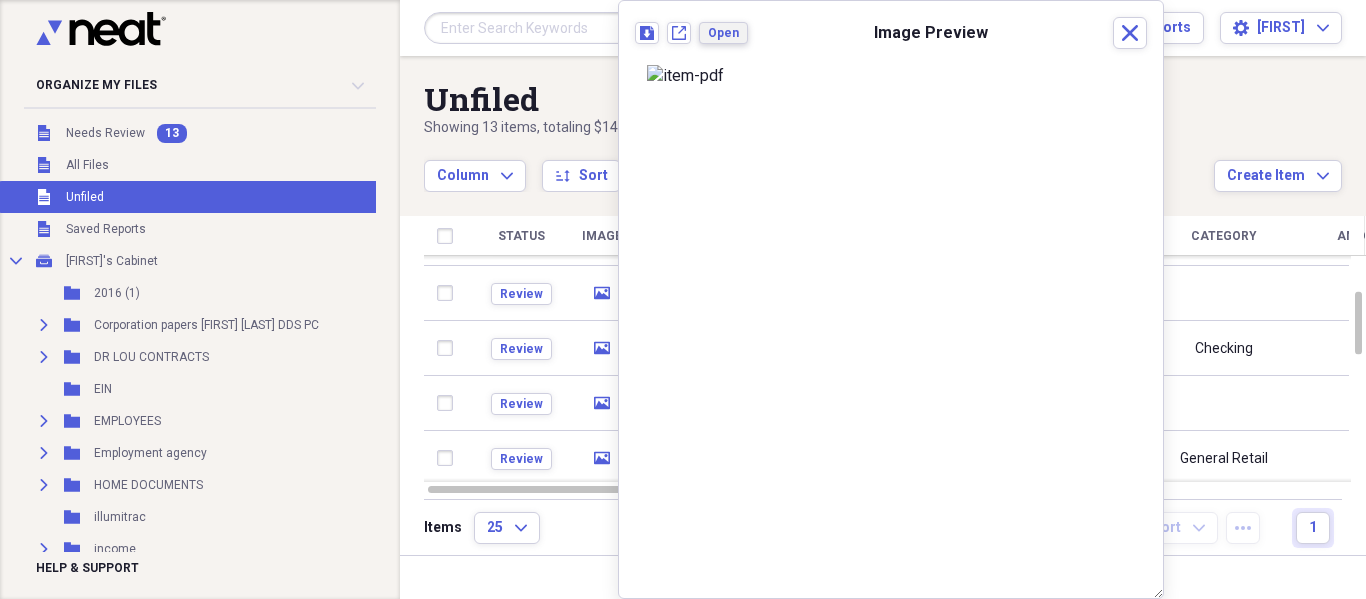 click on "Open" at bounding box center [723, 33] 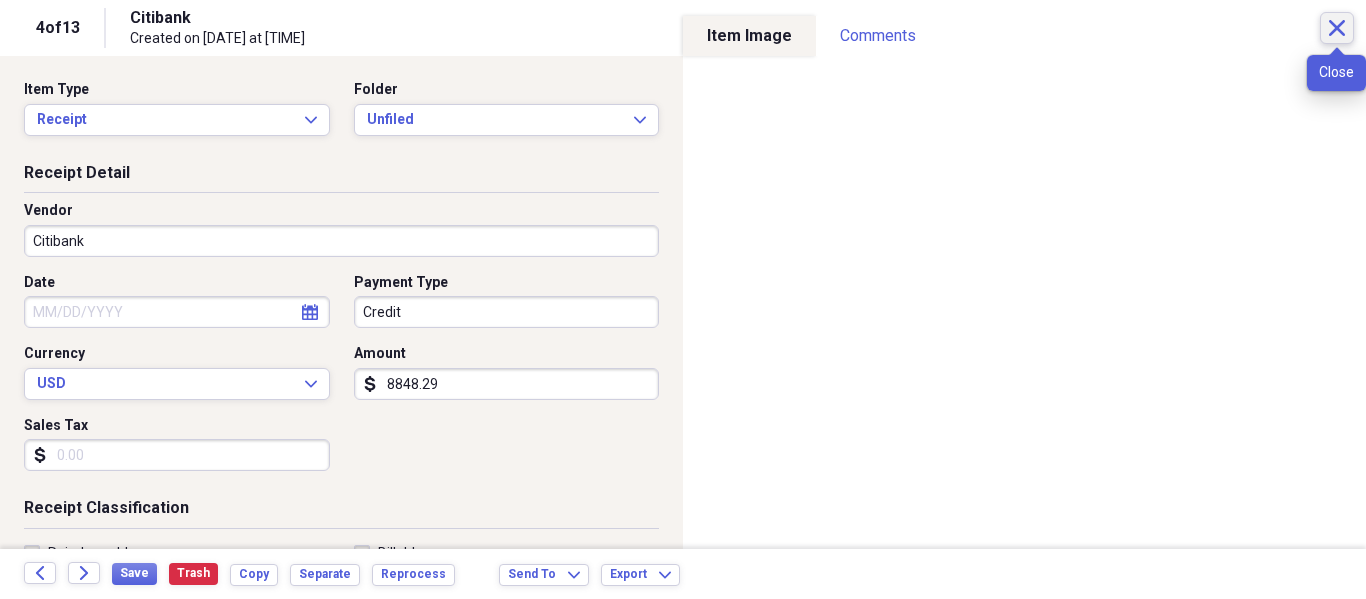 click on "Close" 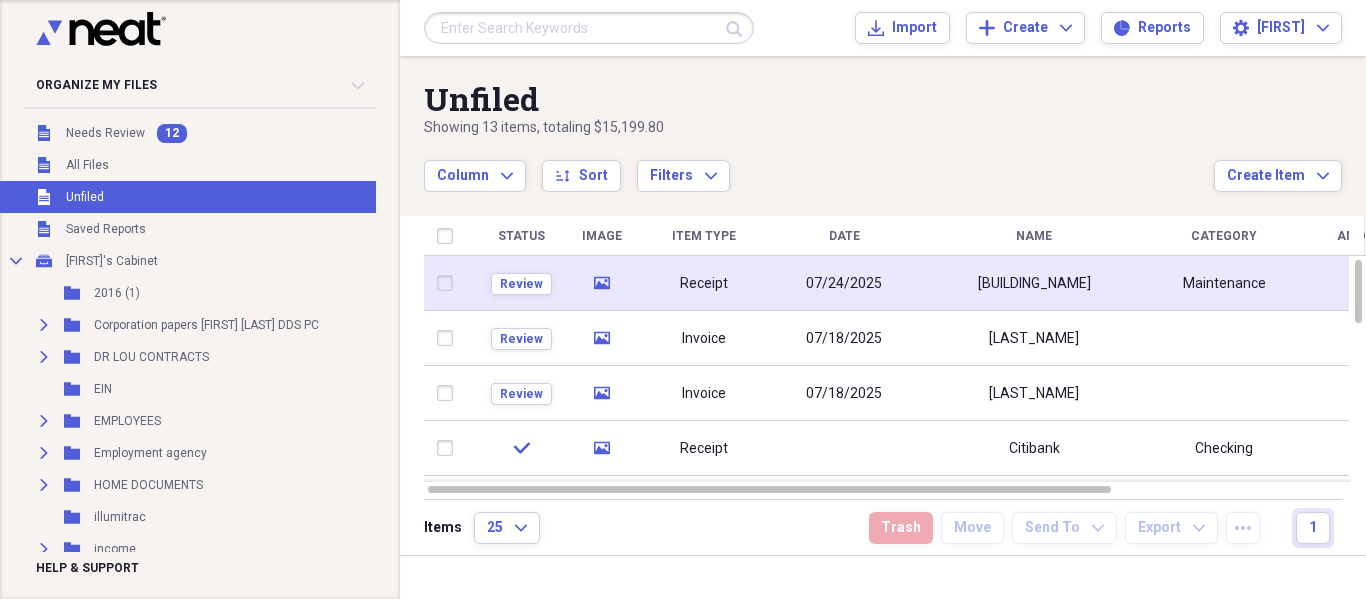 click 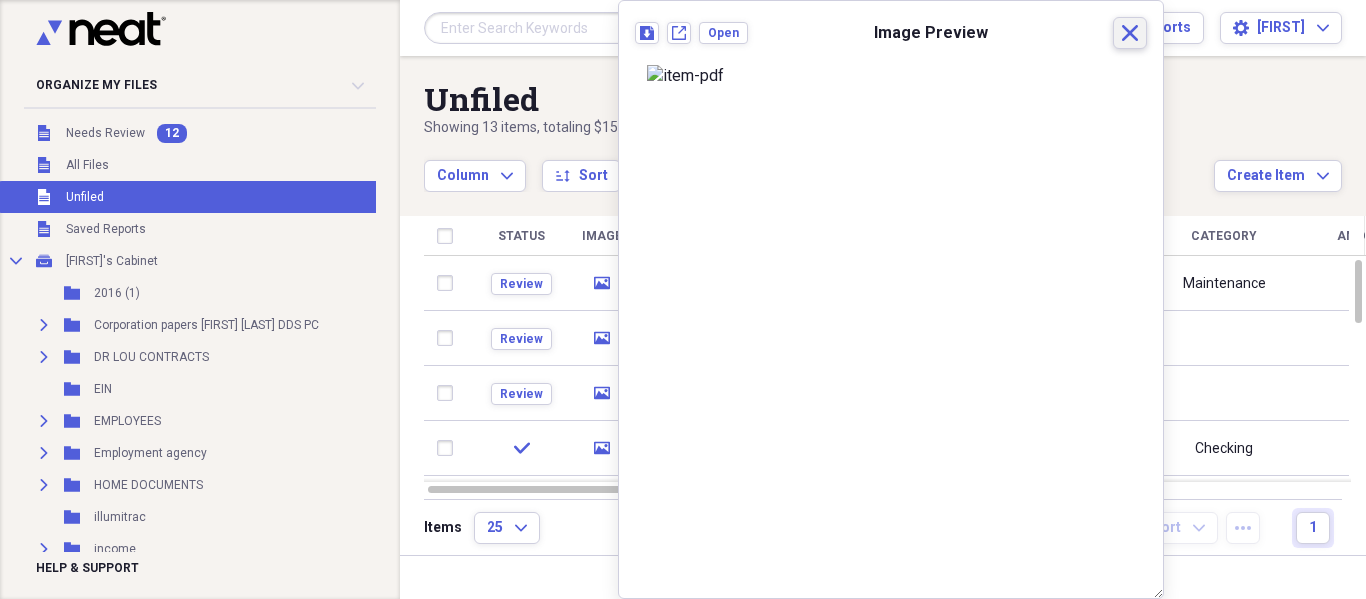 click 